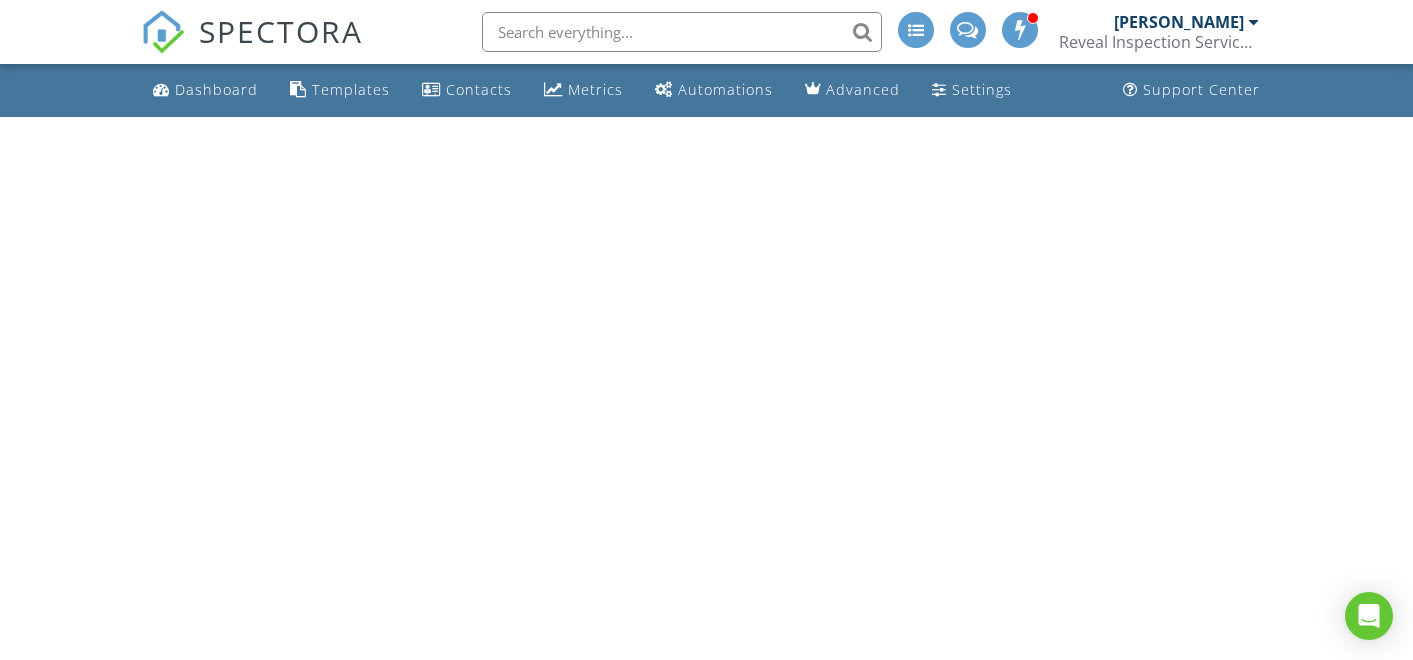 scroll, scrollTop: 0, scrollLeft: 0, axis: both 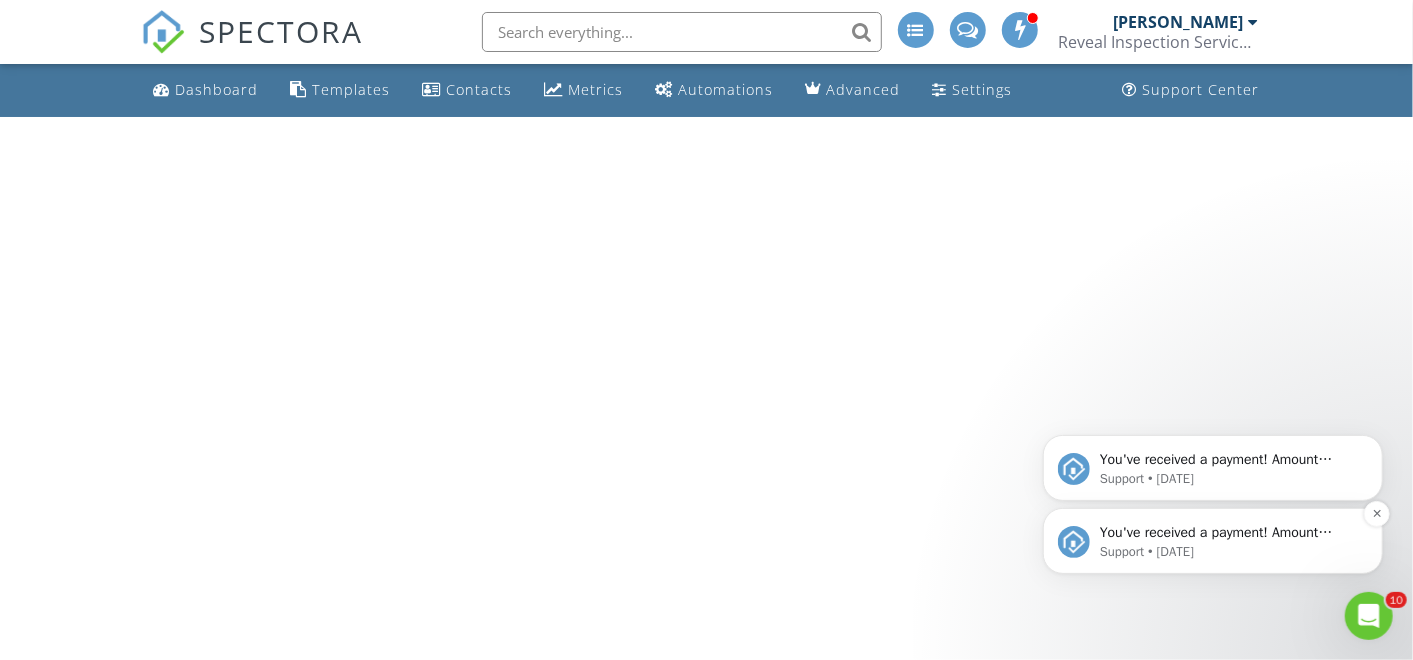 click on "You've received a payment!  Amount  $418.70  Fee  $14.01  Net  $404.69  Transaction #  pi_3RjU2LK7snlDGpRF1zKrDhvc  Inspection  9118 Bells Mill Rd, Potomac, MD 20854 Payouts to your bank or debit card occur on a daily basis. Each payment usually takes two business days to process. You can view your pending payout amount here. If you have any questions reach out on our chat bubble at app.spectora.com. Support • 2d ago" at bounding box center [1212, 540] 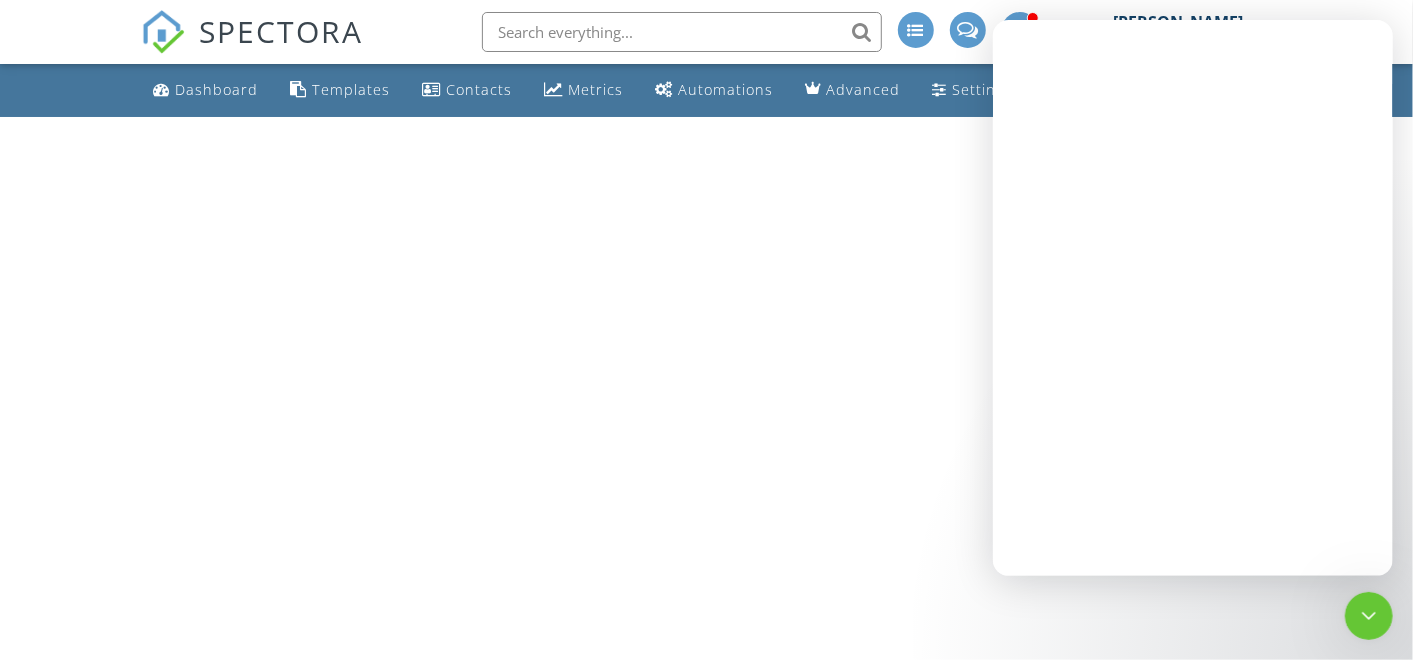 scroll, scrollTop: 0, scrollLeft: 0, axis: both 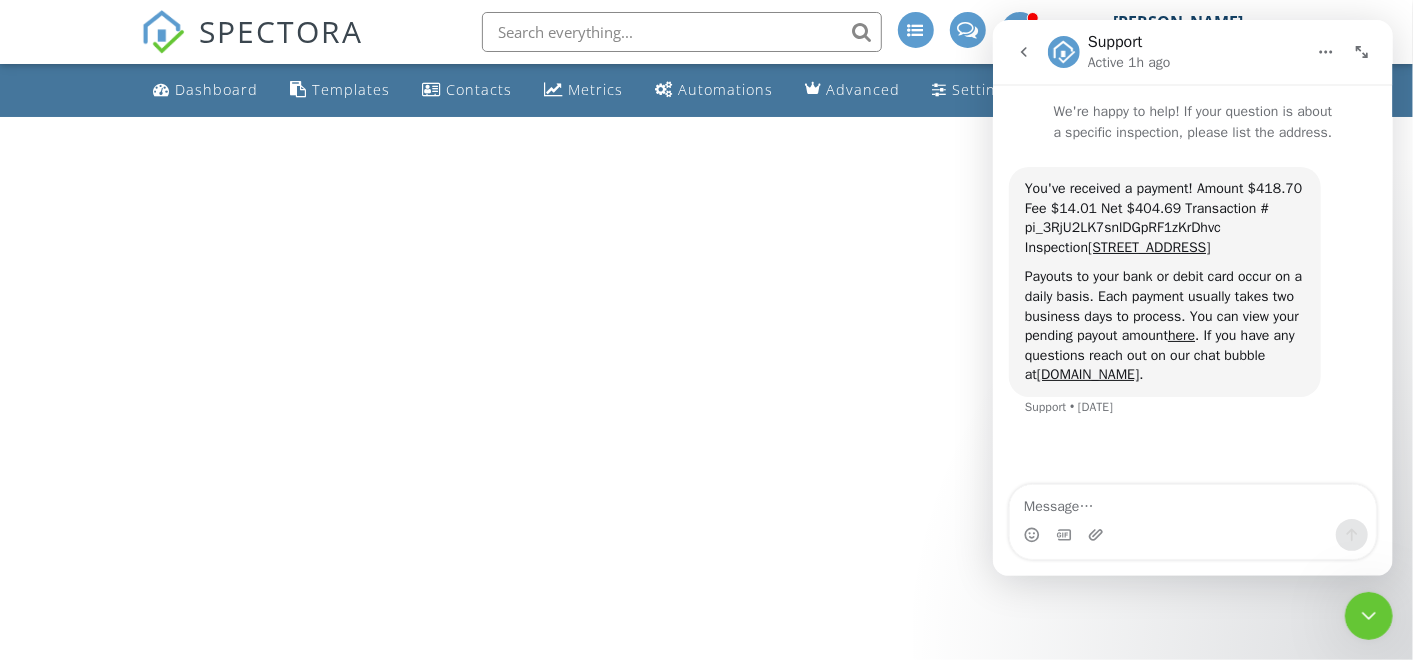 click 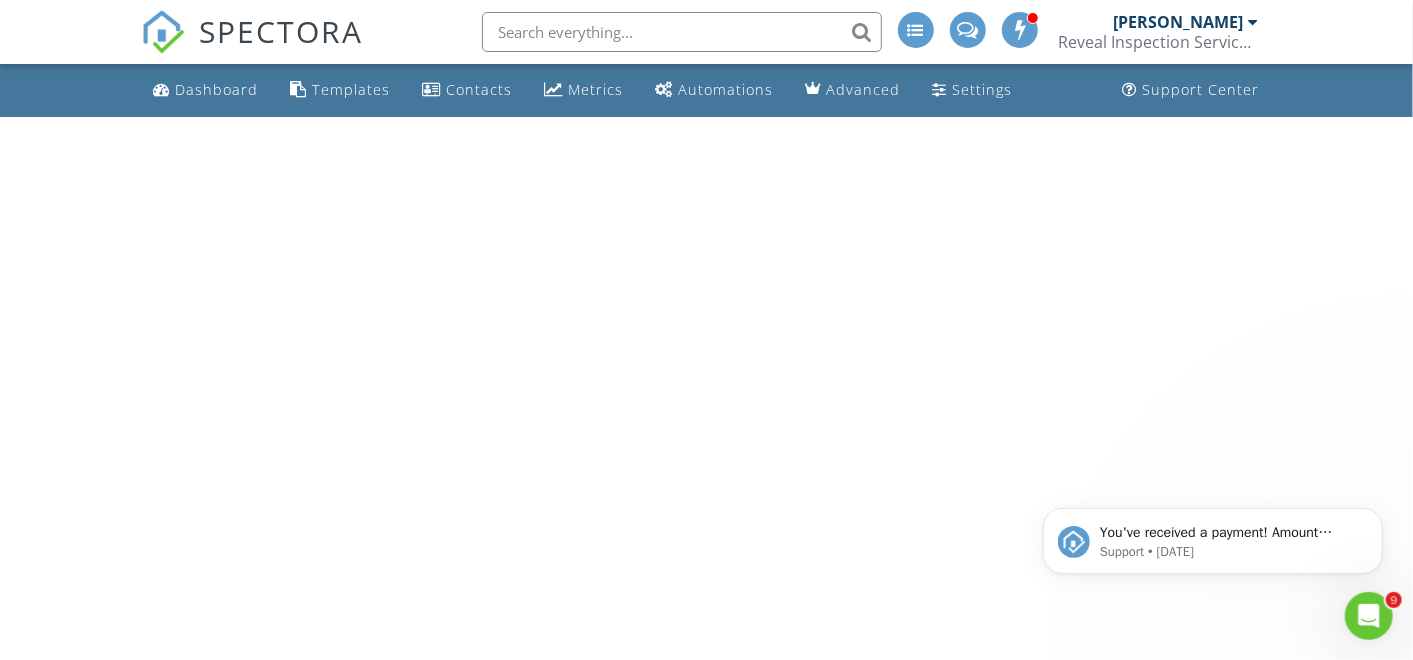 scroll, scrollTop: 0, scrollLeft: 0, axis: both 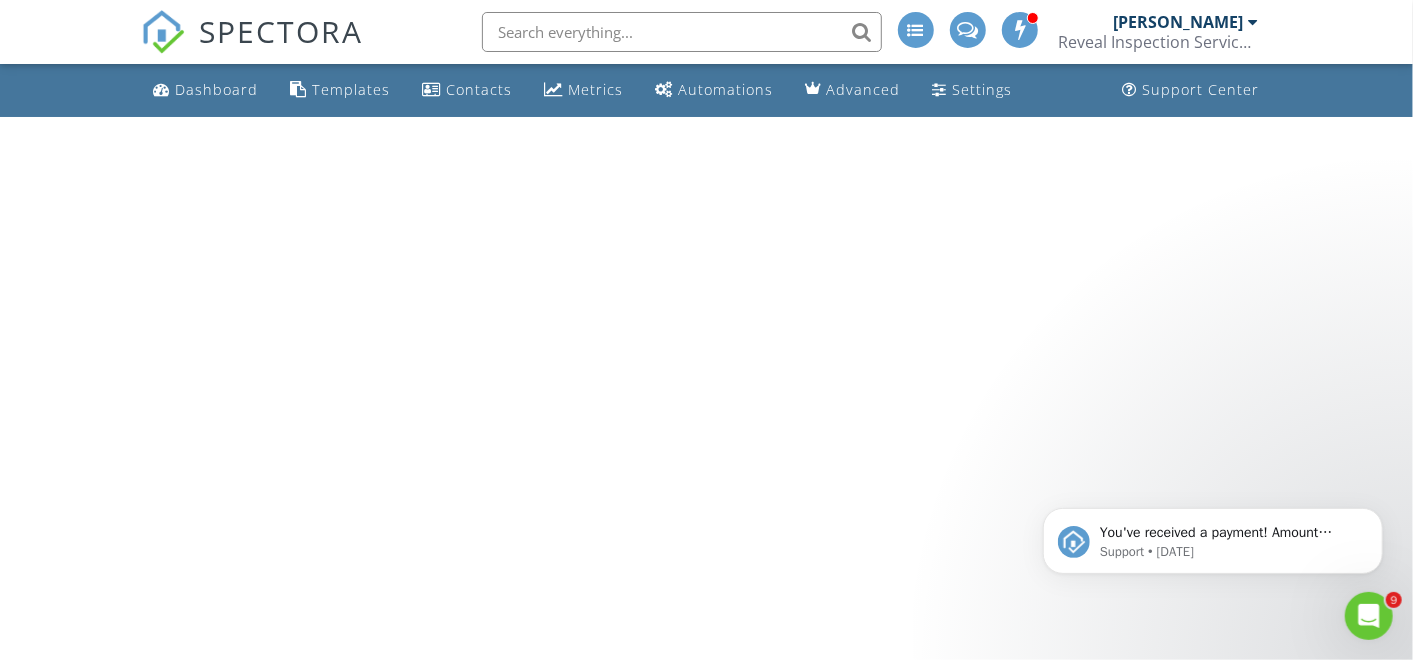 click at bounding box center (682, 32) 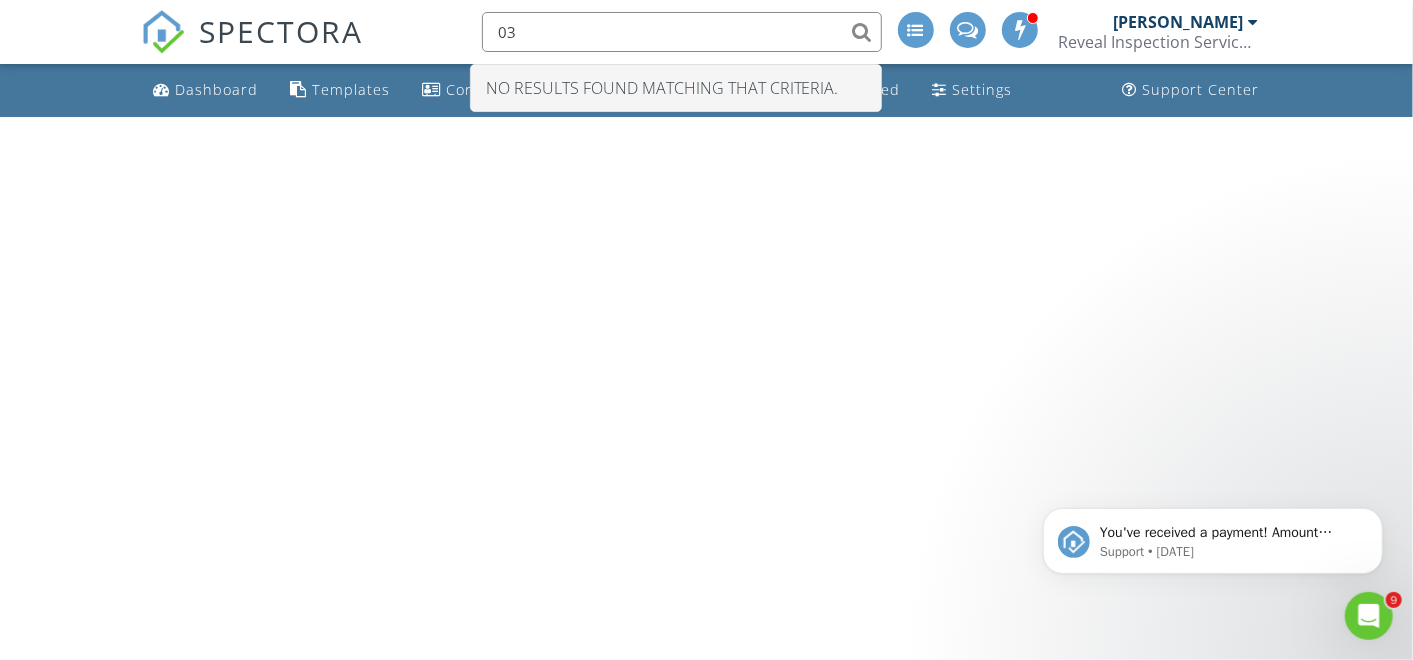type on "0" 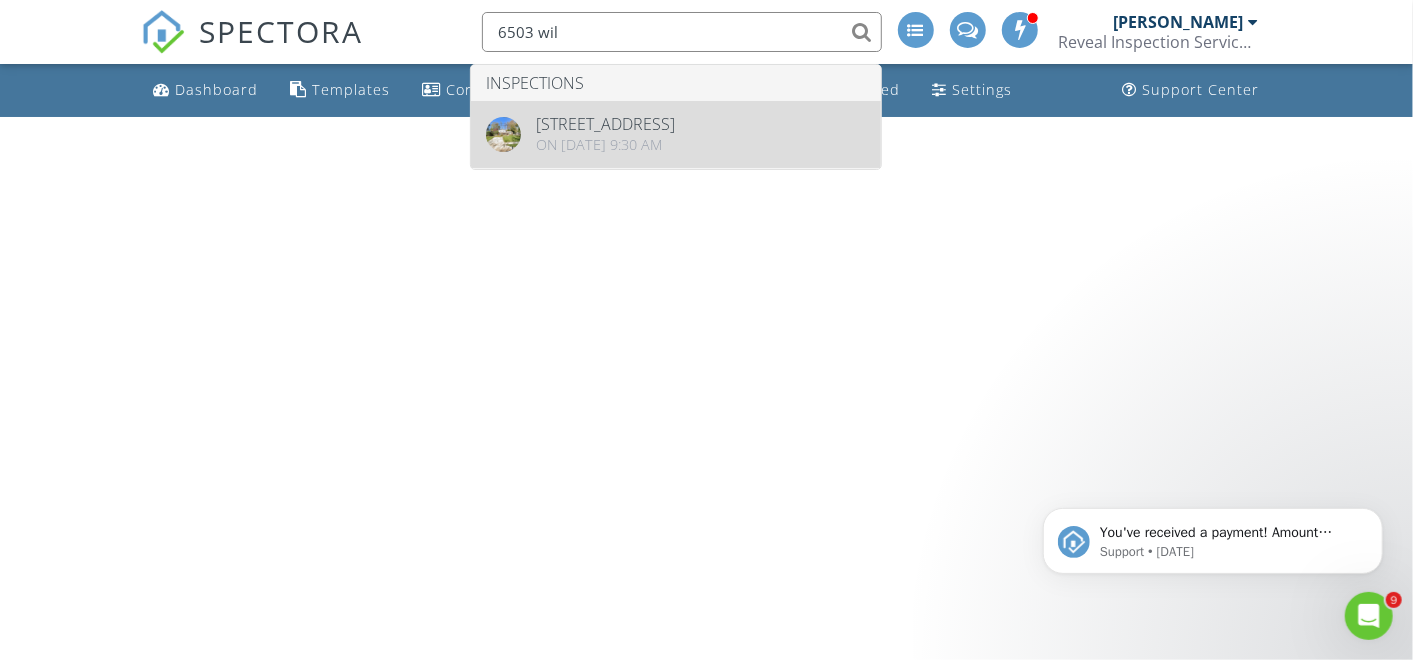 type on "6503 wil" 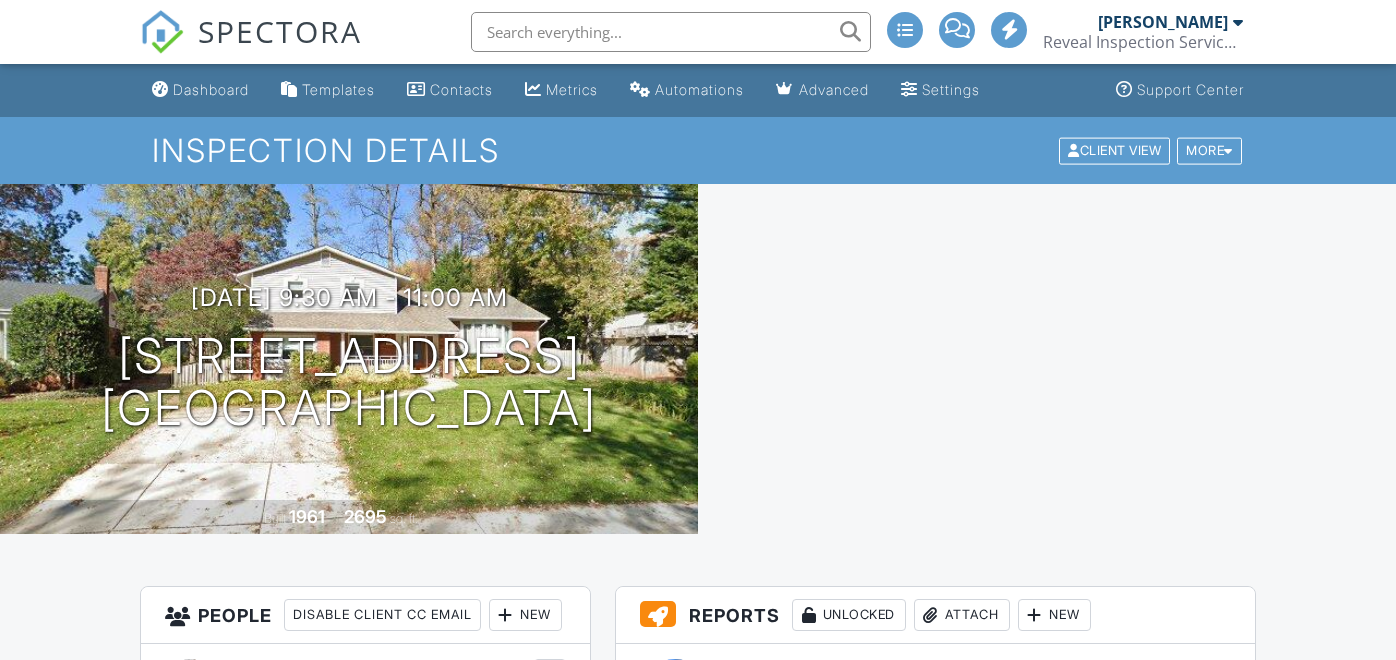 scroll, scrollTop: 0, scrollLeft: 0, axis: both 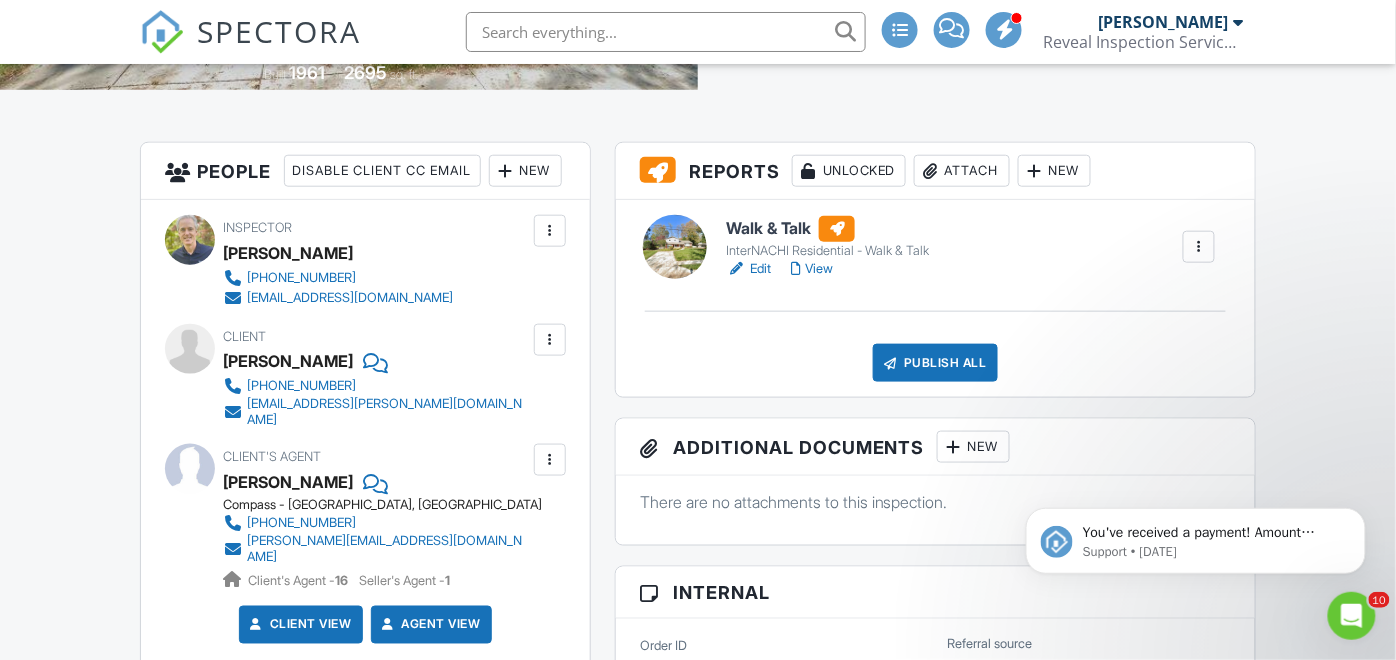 click on "View" at bounding box center [812, 269] 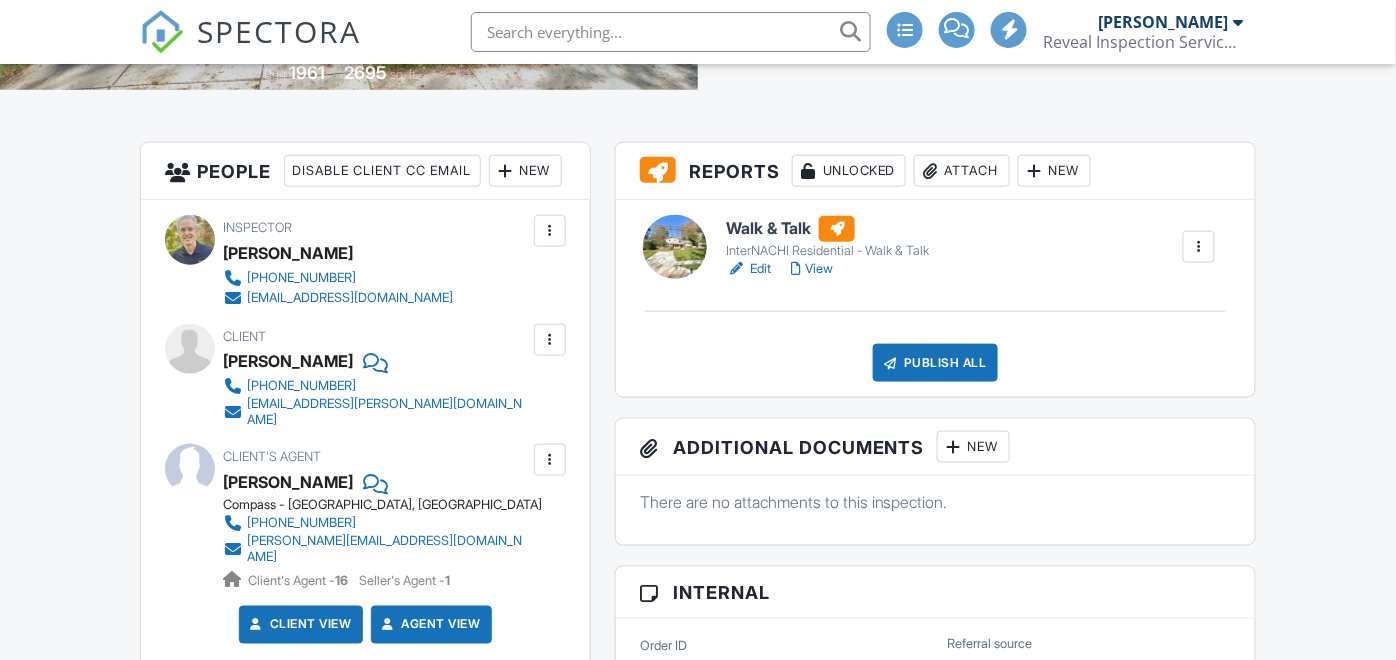 scroll, scrollTop: 444, scrollLeft: 0, axis: vertical 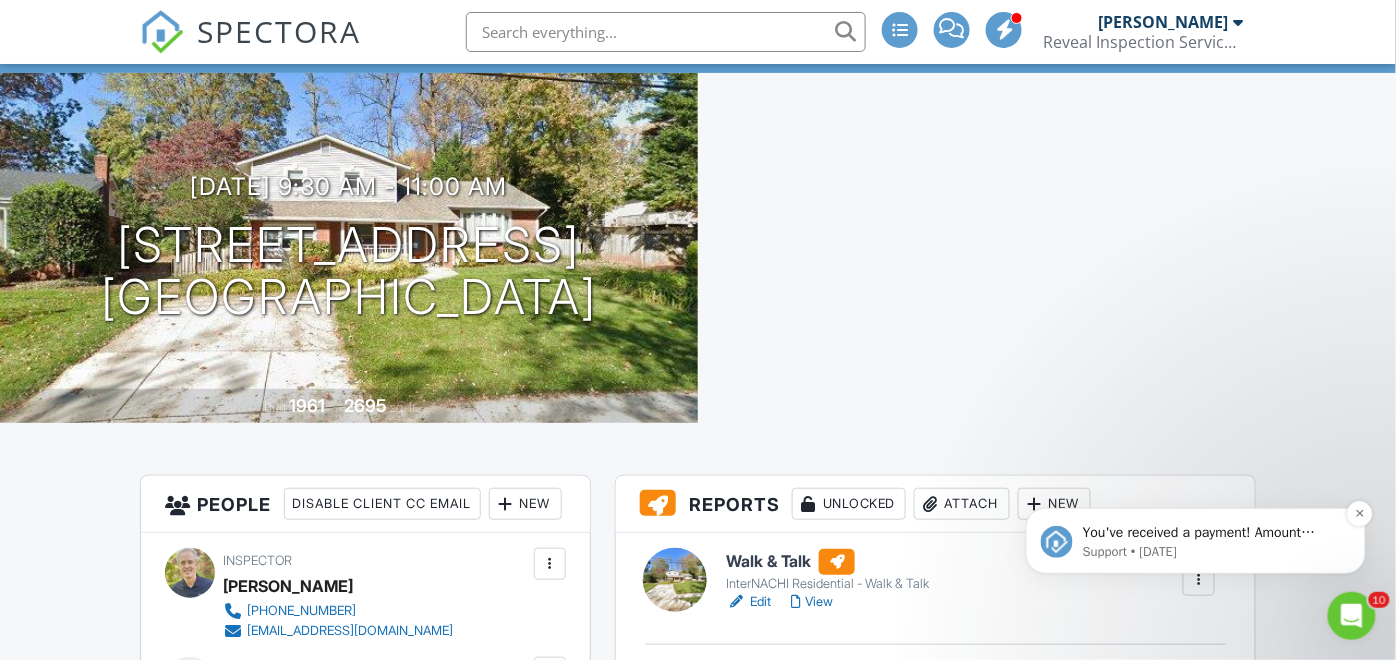 click on "You've received a payment!  Amount  $471.70  Fee  $15.73  Net  $455.97  Transaction #  pi_3RiP0zK7snlDGpRF0X48lv8c  Inspection  3937 Davis Pl NW Unit 7, Washington, DC 20007 Payouts to your bank or debit card occur on a daily basis. Each payment usually takes two business days to process. You can view your pending payout amount here. If you have any questions reach out on our chat bubble at app.spectora.com." at bounding box center [1211, 532] 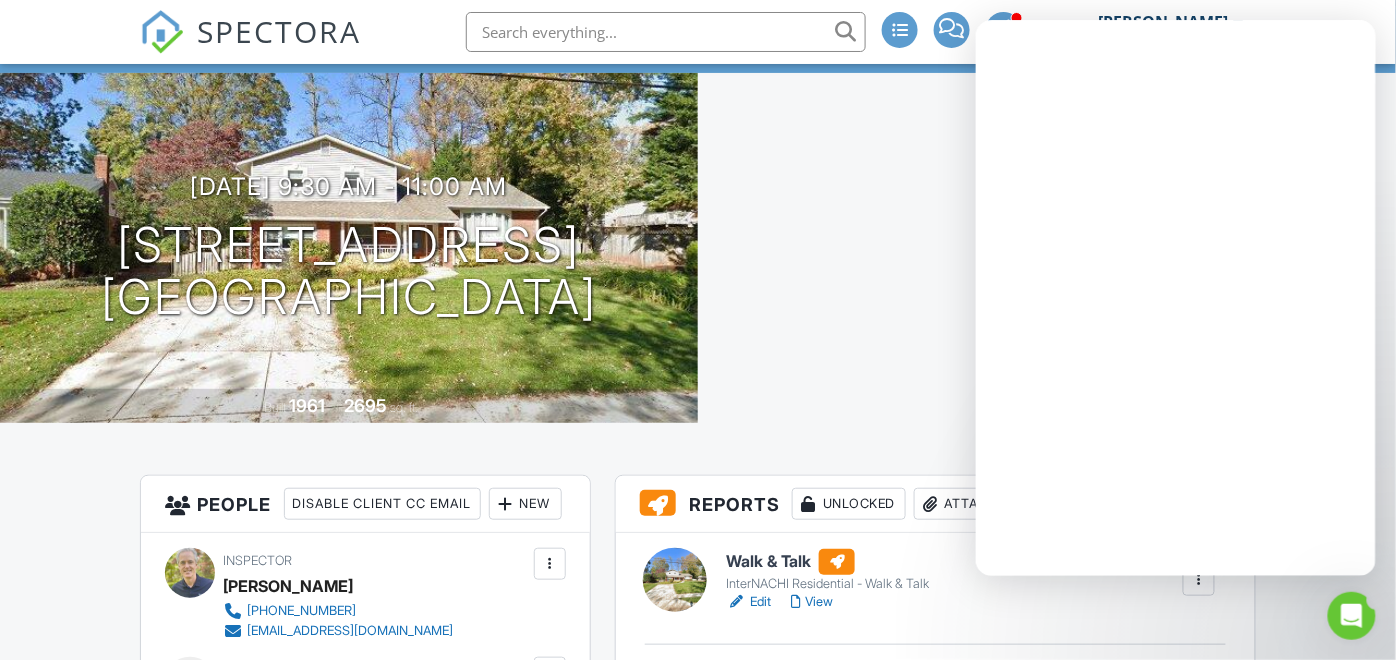 scroll, scrollTop: 0, scrollLeft: 0, axis: both 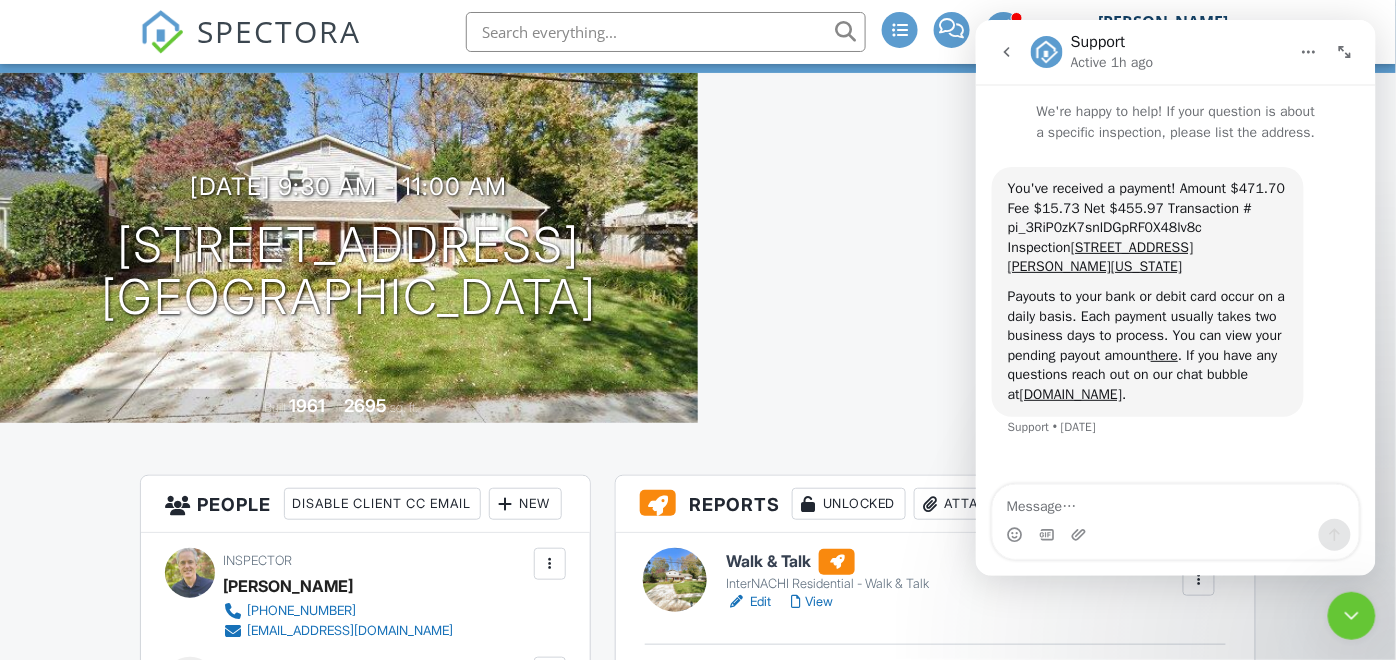 click 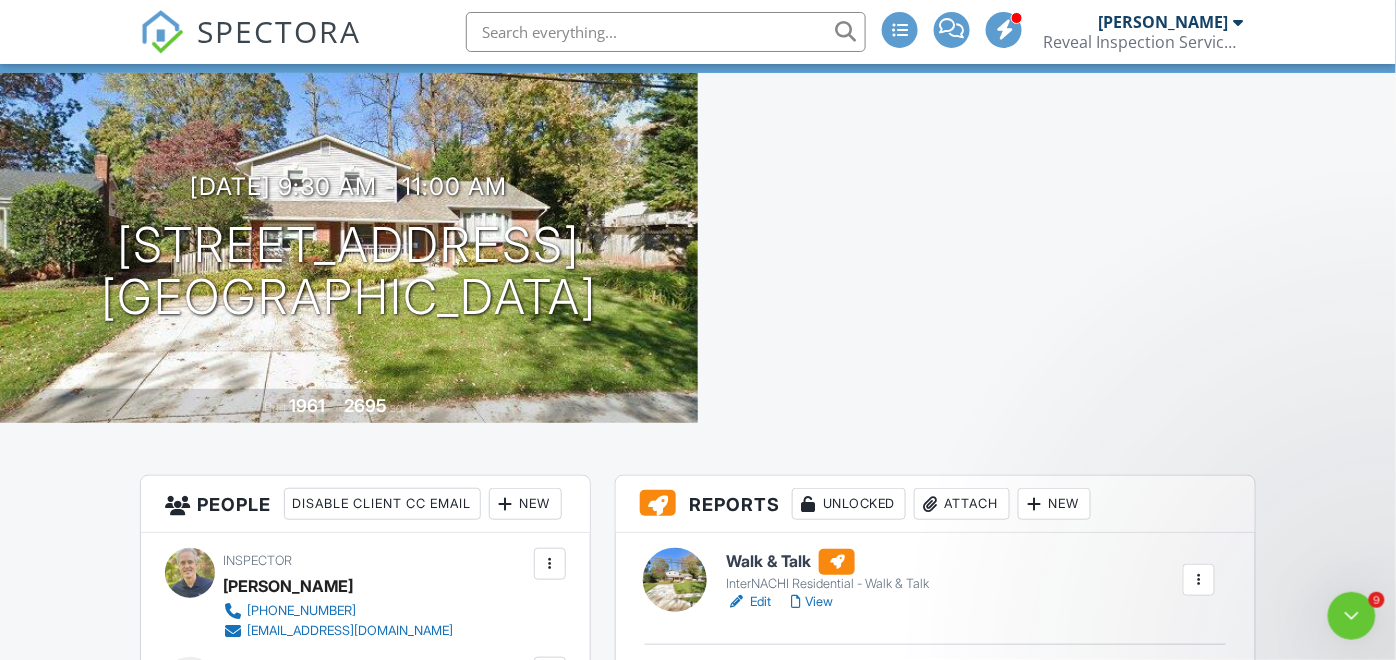 scroll, scrollTop: 0, scrollLeft: 0, axis: both 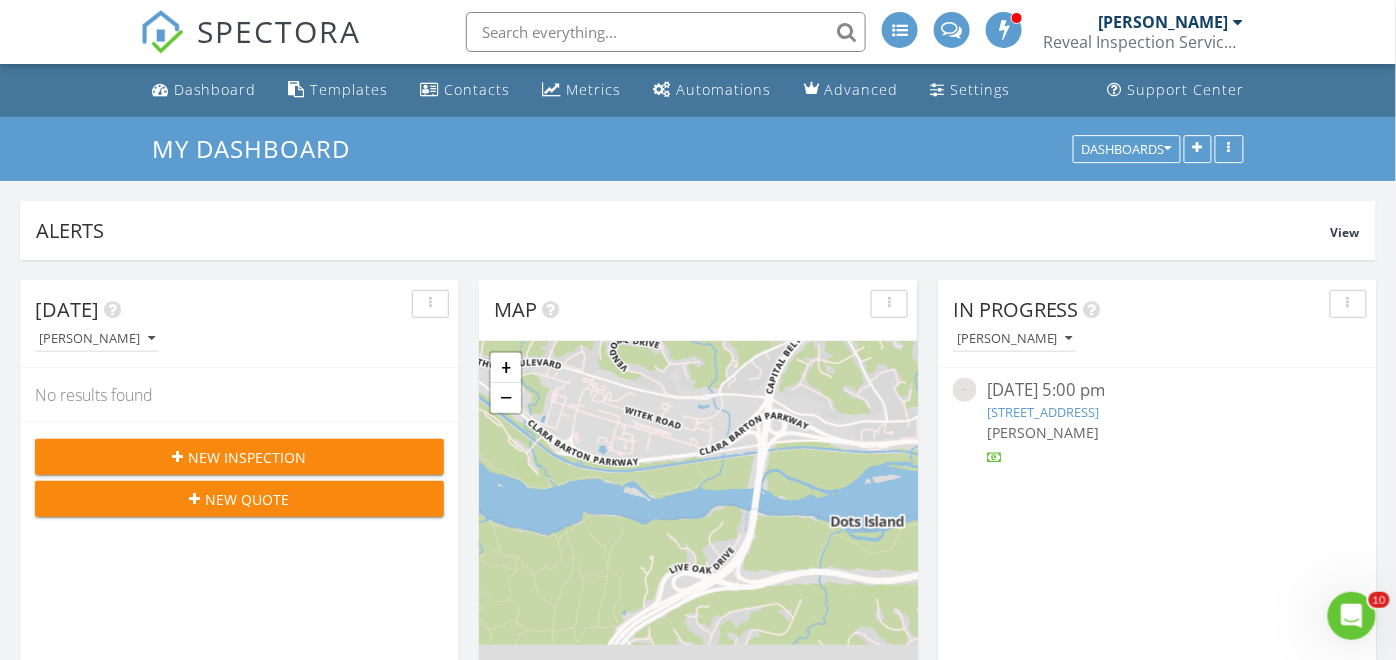 click at bounding box center (666, 32) 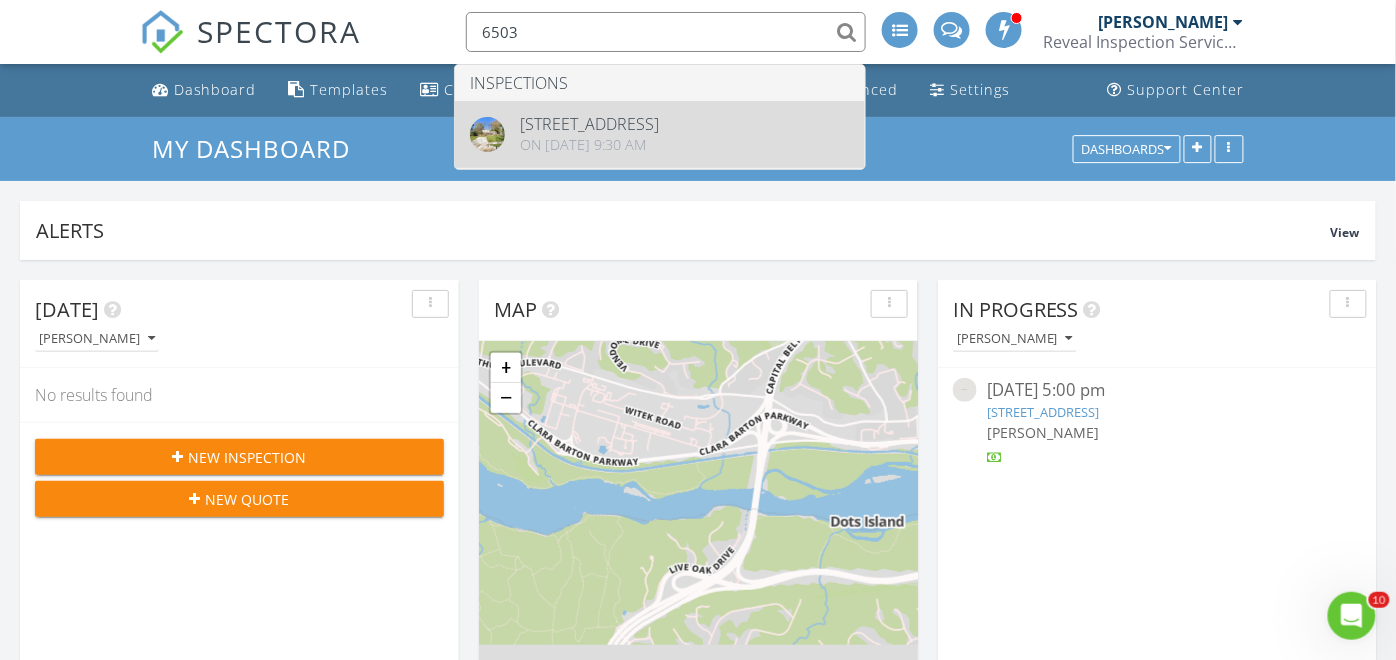 type on "6503" 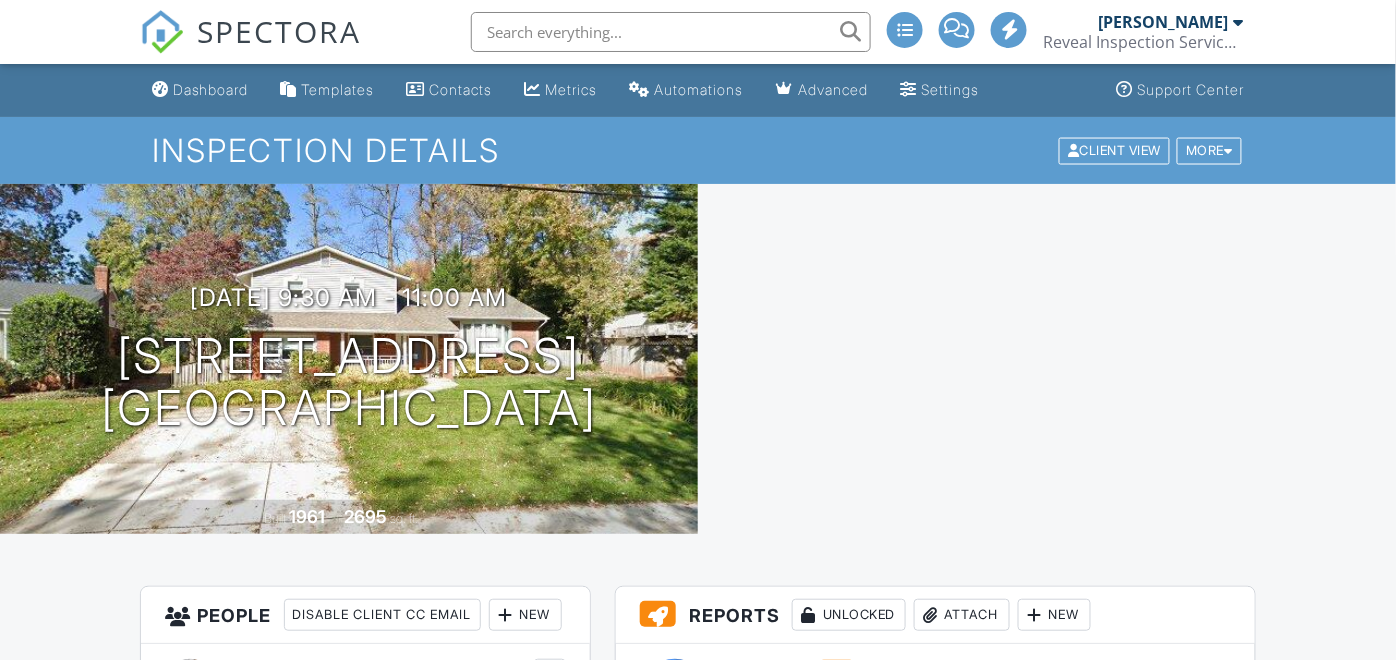 scroll, scrollTop: 879, scrollLeft: 0, axis: vertical 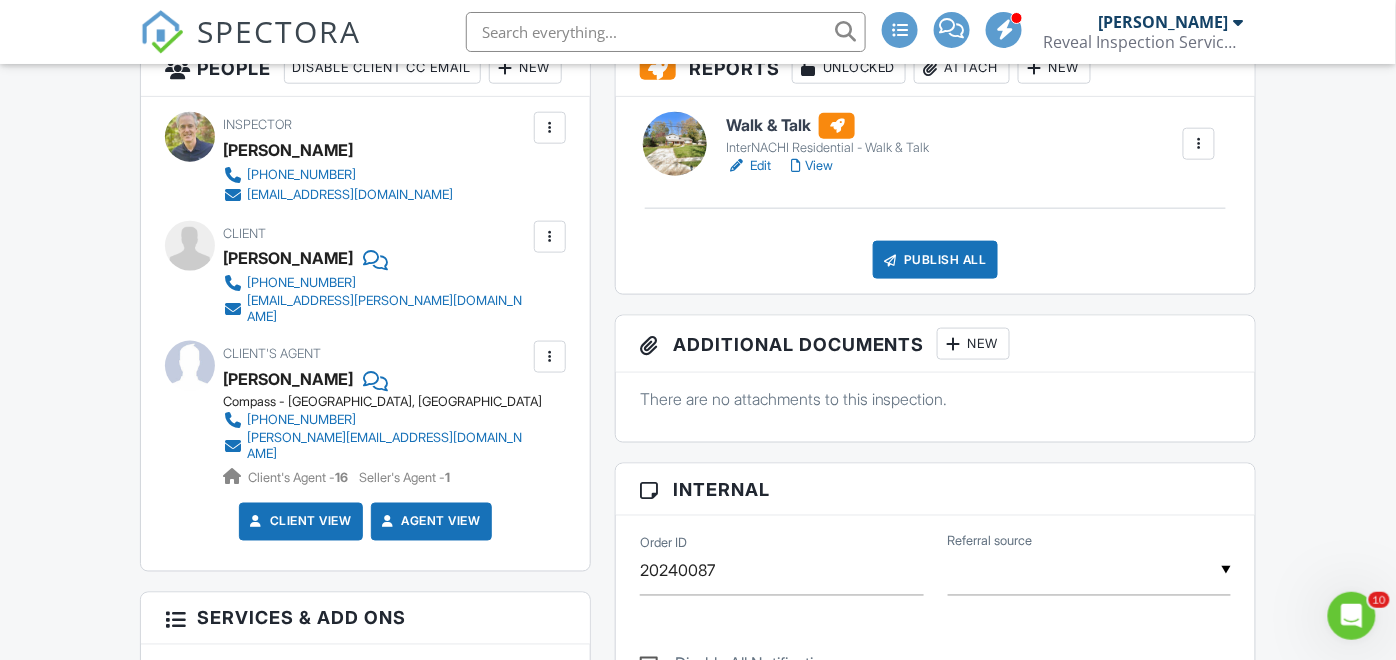 click at bounding box center [550, 357] 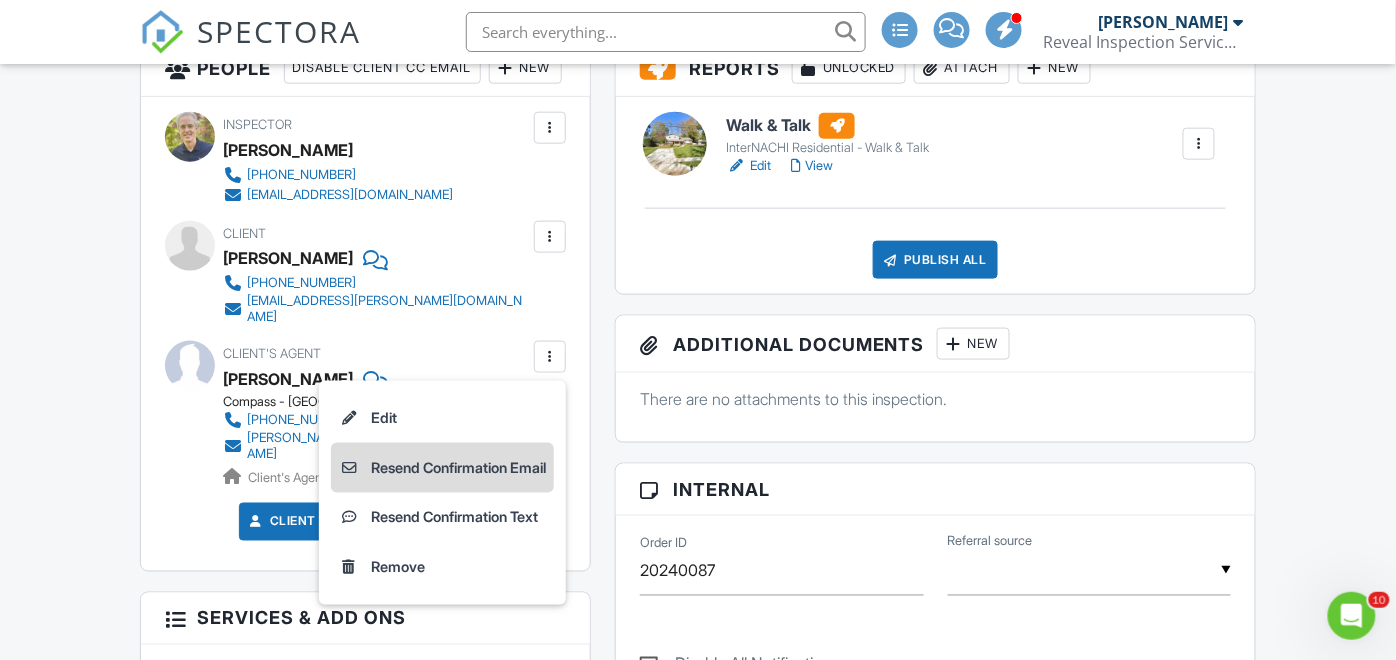 click on "Resend Confirmation Email" at bounding box center (442, 468) 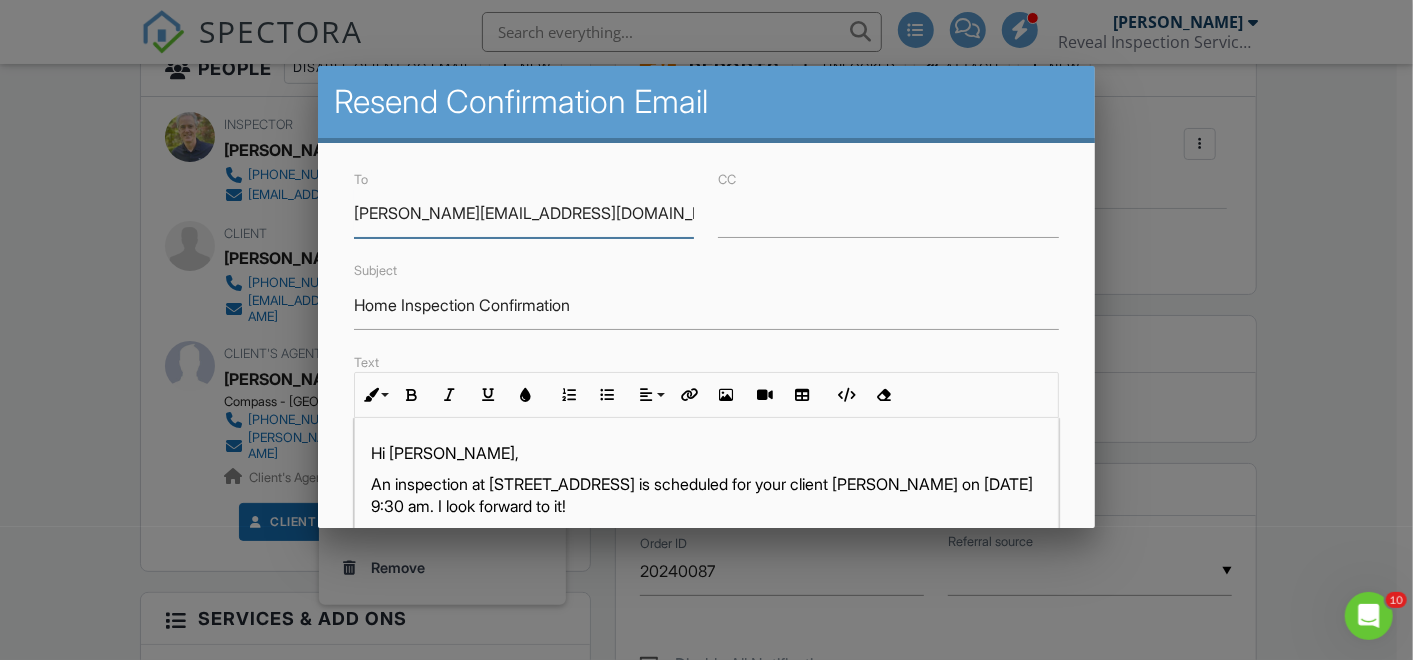 scroll, scrollTop: 0, scrollLeft: 0, axis: both 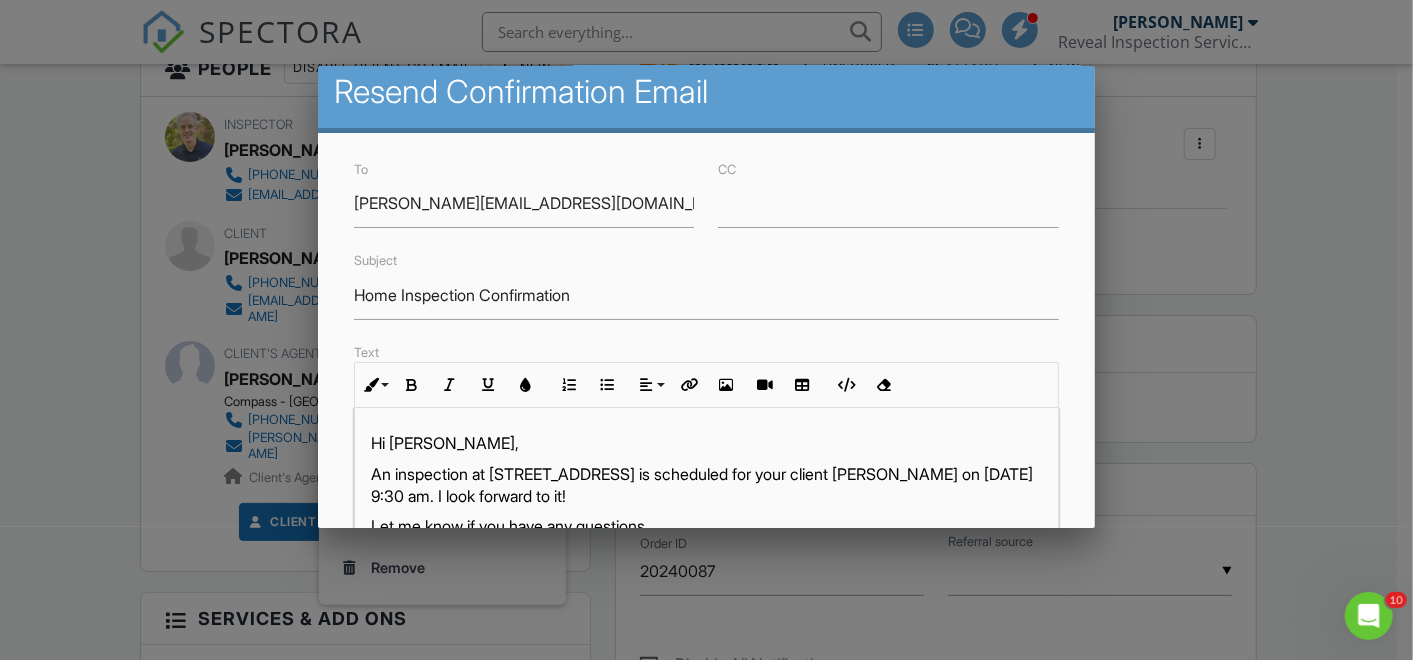 click at bounding box center [706, 312] 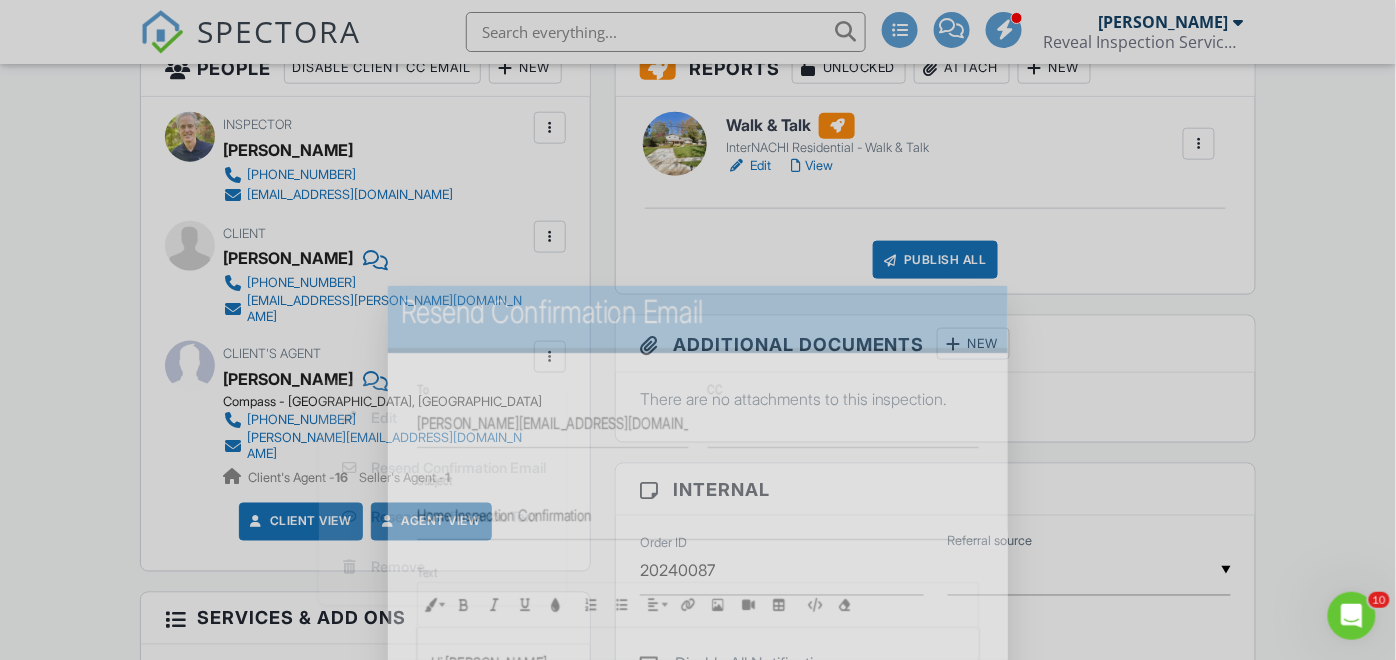 click at bounding box center [698, 312] 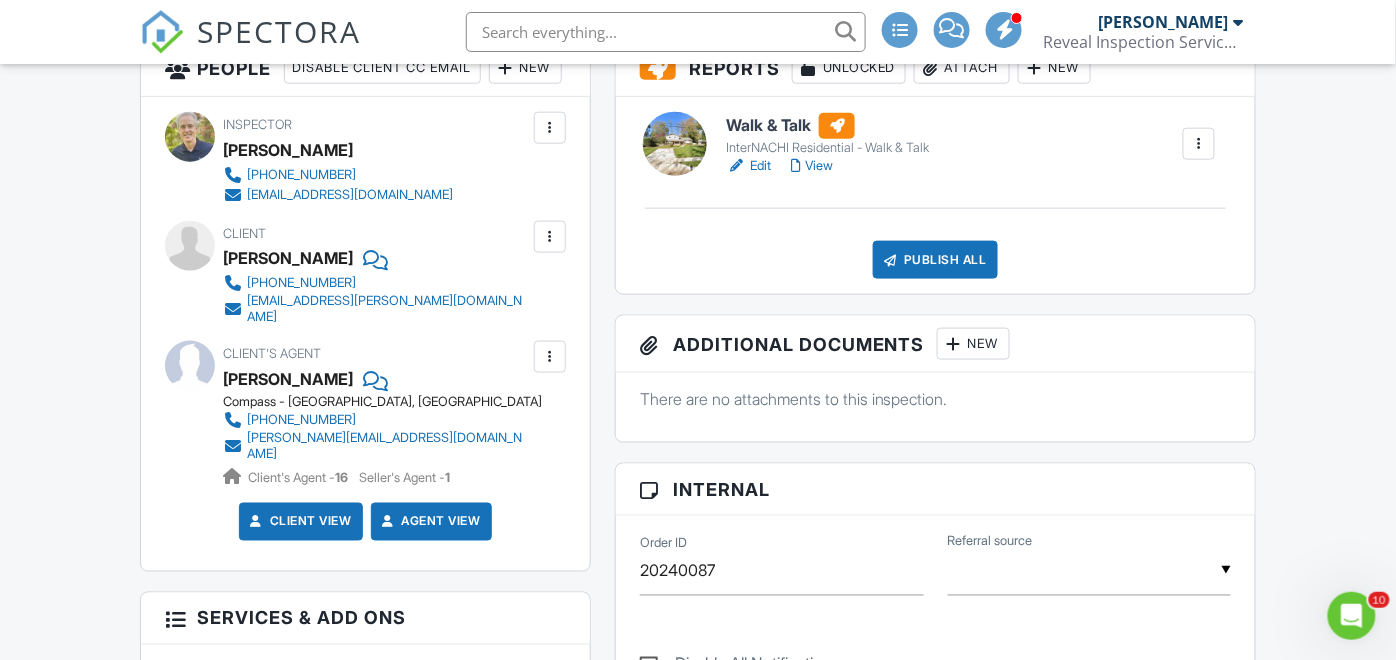 scroll, scrollTop: 436, scrollLeft: 0, axis: vertical 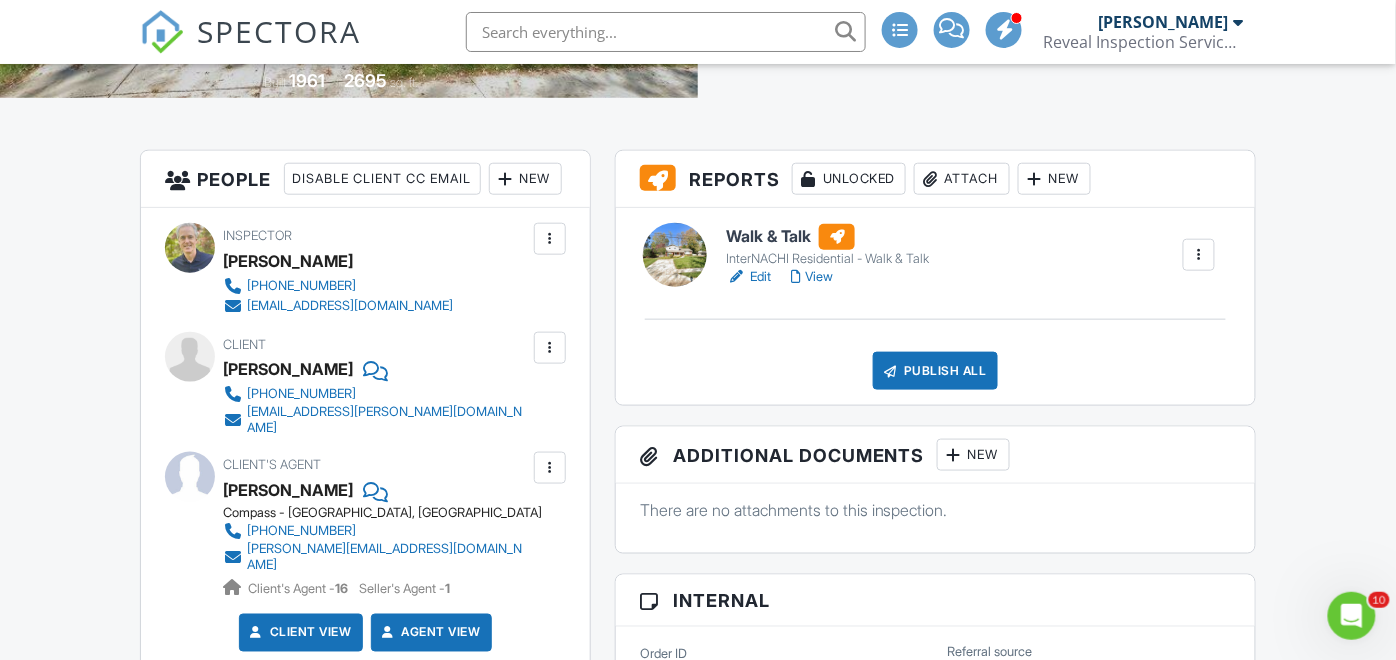 click at bounding box center (1199, 255) 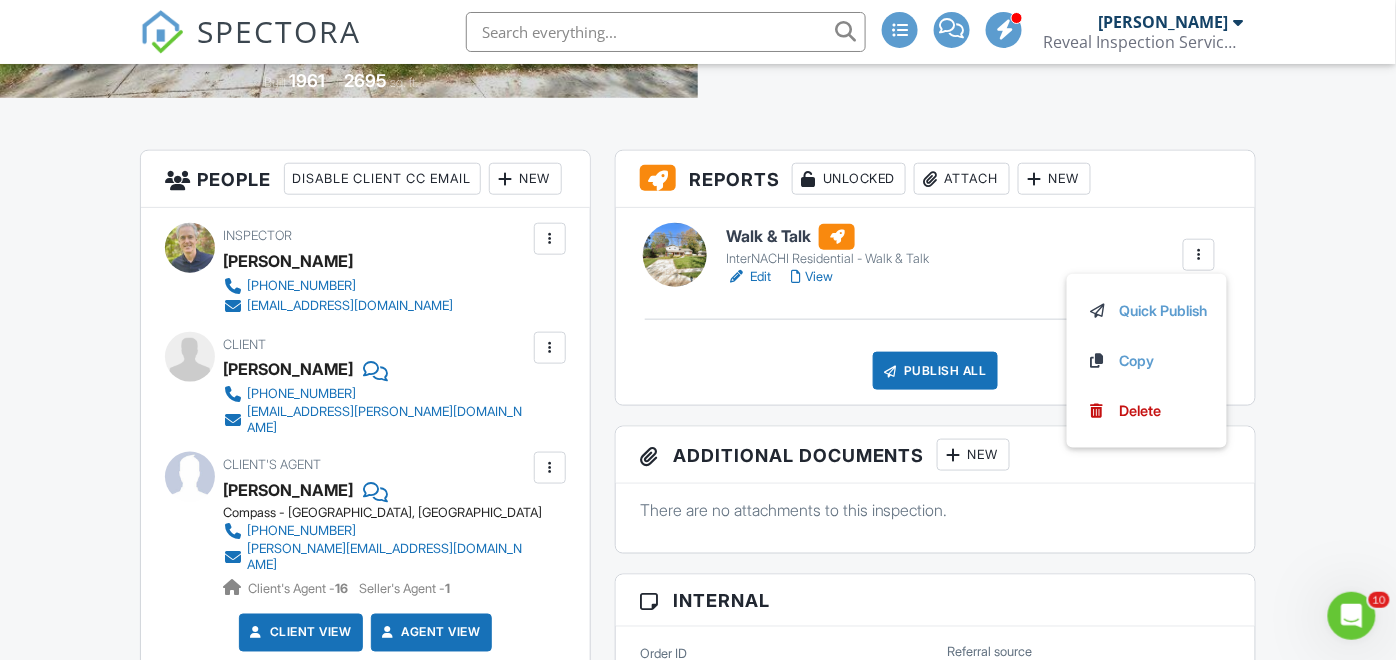 click on "Dashboard
Templates
Contacts
Metrics
Automations
Advanced
Settings
Support Center
Inspection Details
Client View
More
Property Details
Reschedule
Reorder / Copy
Share
Cancel
[GEOGRAPHIC_DATA]
Print Order
Convert to V9
View Change Log
[DATE]  9:30 am
- 11:00 am
[STREET_ADDRESS]
[GEOGRAPHIC_DATA]
Built
1961
2695
sq. ft.
+ − Leaflet  |  © MapTiler   © OpenStreetMap contributors
All emails and texts are disabled for this inspection!
All emails and texts have been disabled for this inspection. This may have happened due to someone manually disabling them or this inspection being unconfirmed when it was scheduled. To re-enable emails and texts for this inspection, click the button below.
Turn on emails and texts" at bounding box center (698, 908) 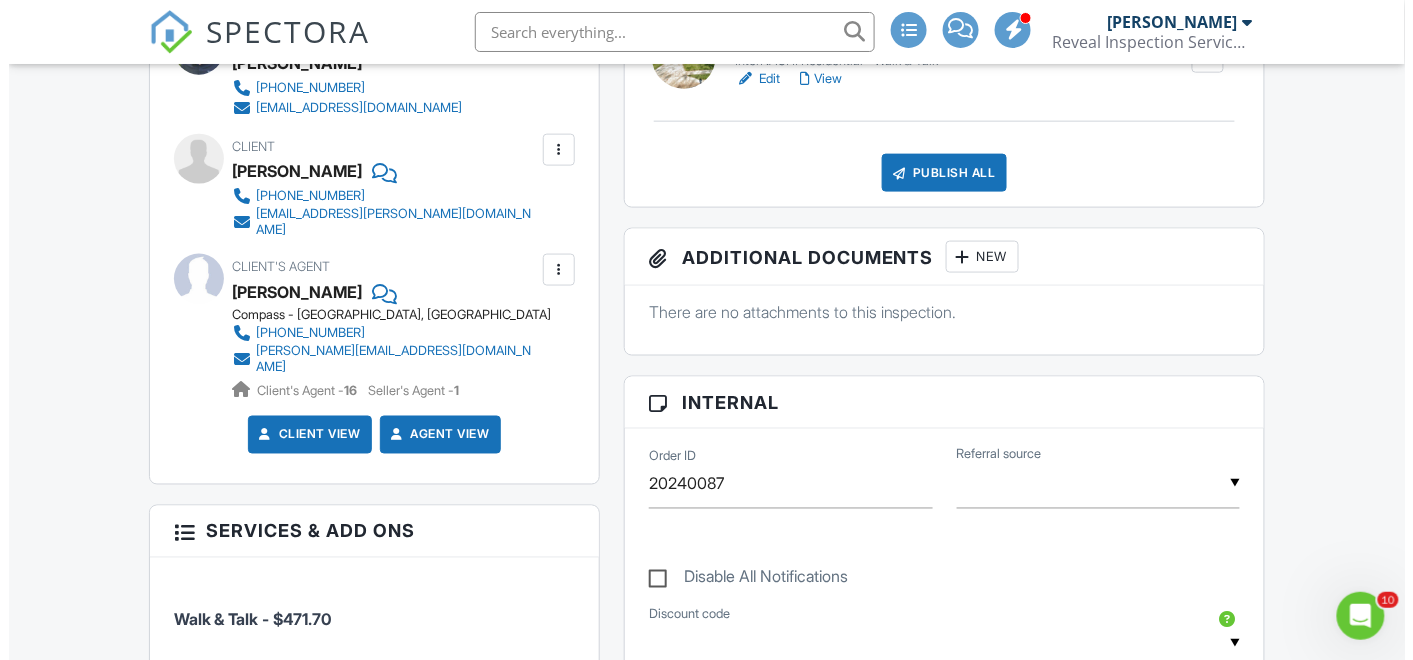 scroll, scrollTop: 658, scrollLeft: 0, axis: vertical 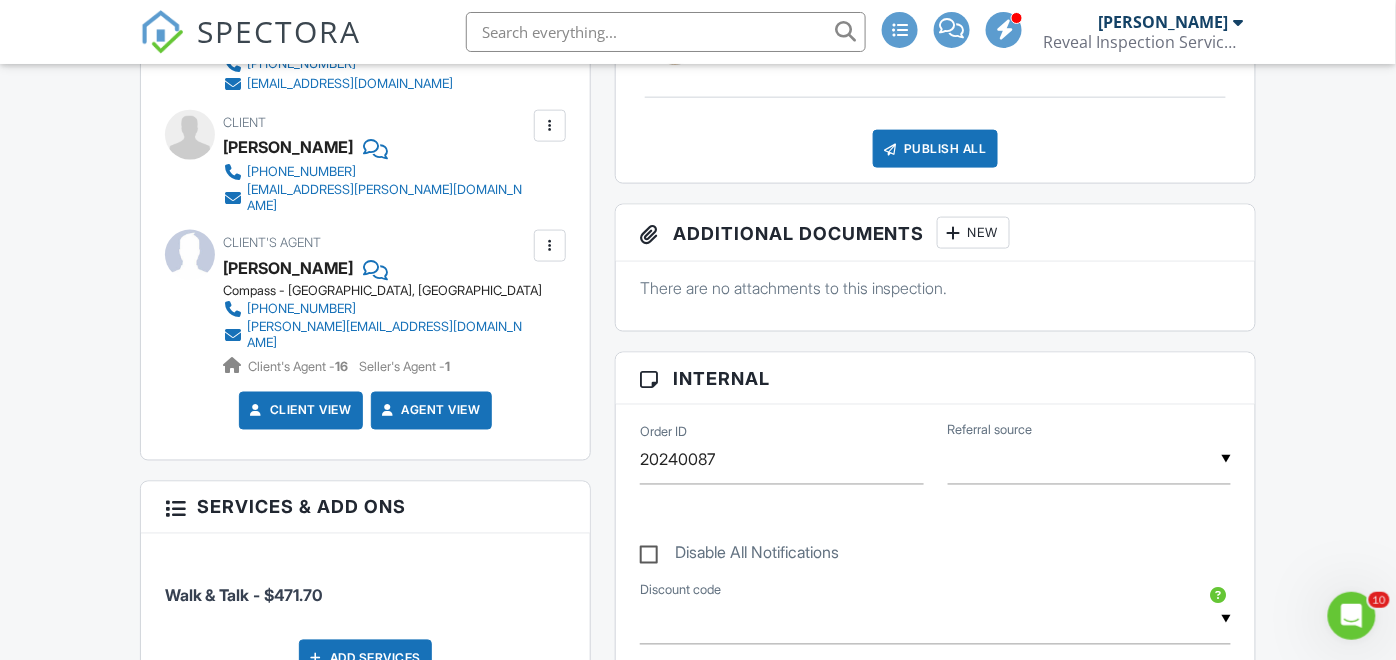 click at bounding box center (550, 246) 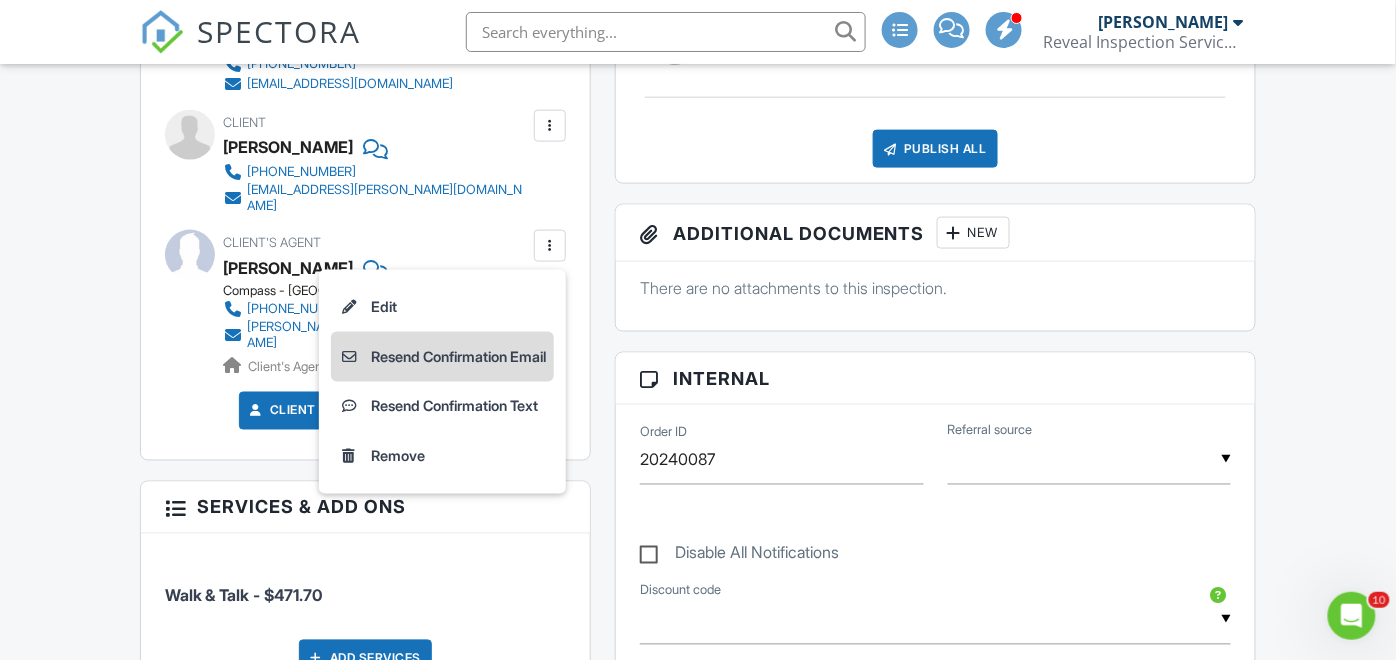 click on "Resend Confirmation Email" at bounding box center [442, 357] 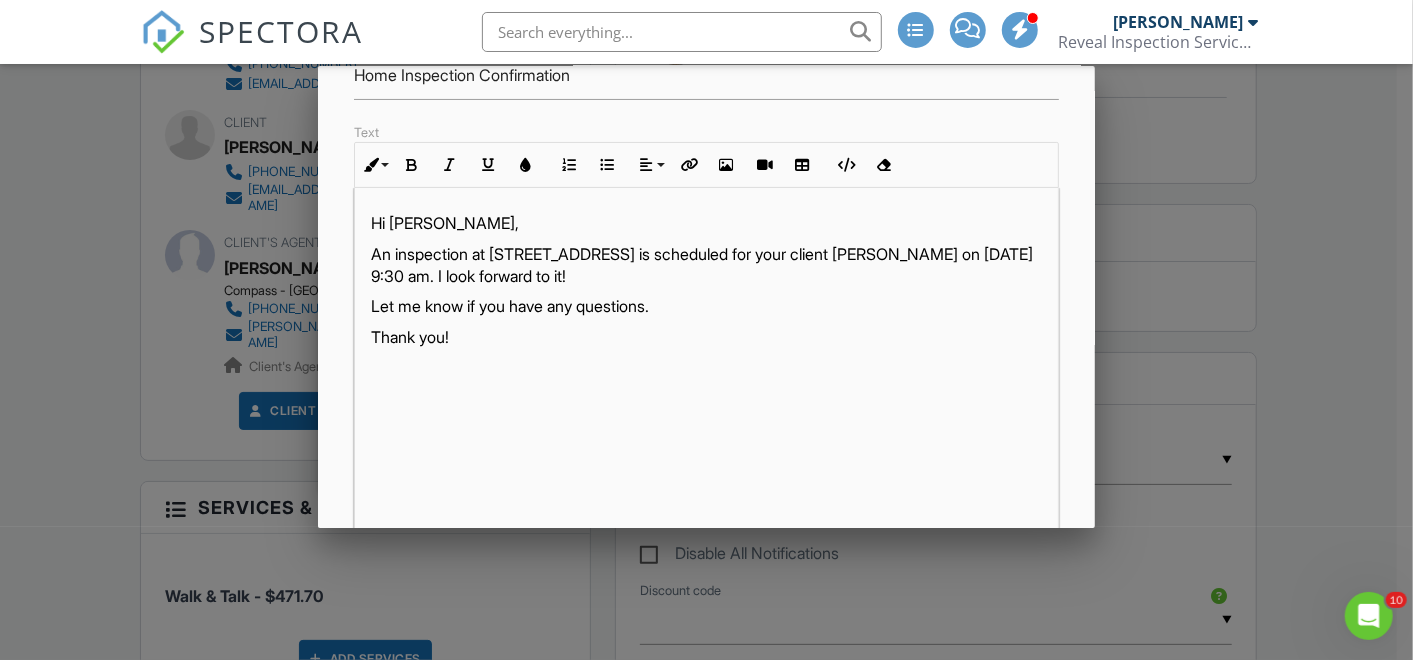 scroll, scrollTop: 186, scrollLeft: 0, axis: vertical 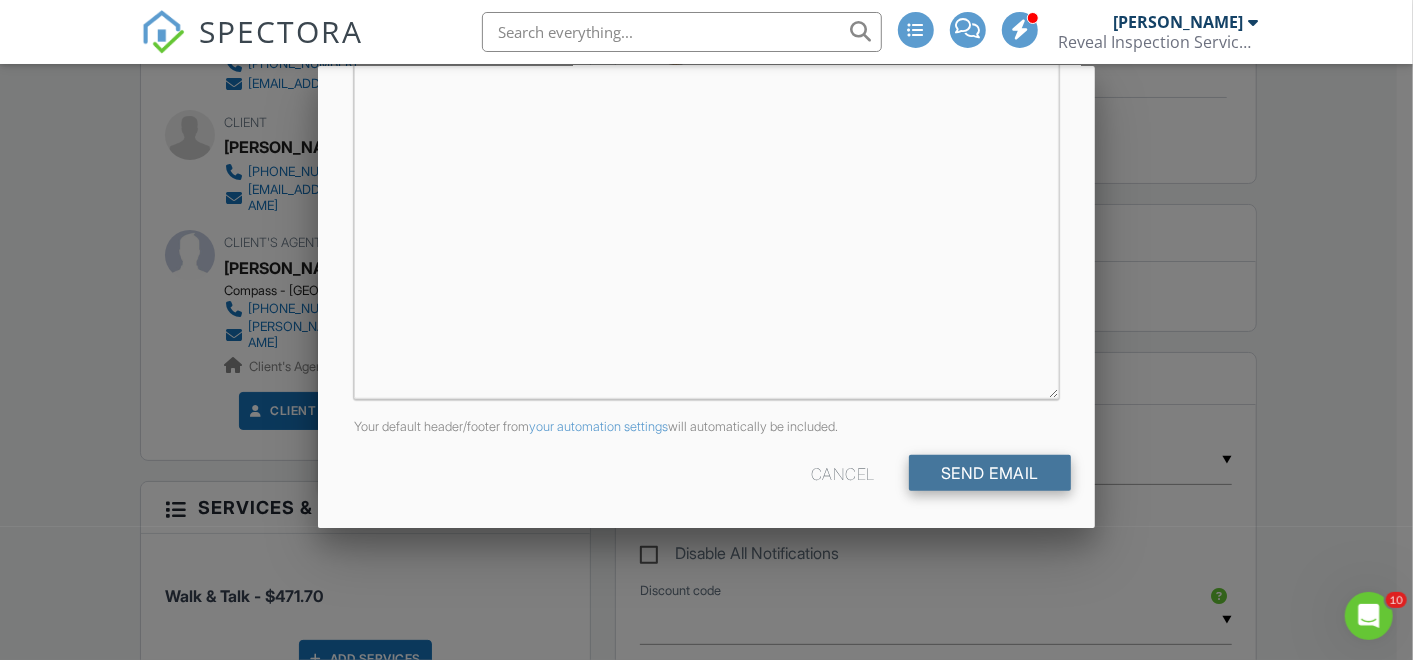 click on "Send Email" at bounding box center (990, 473) 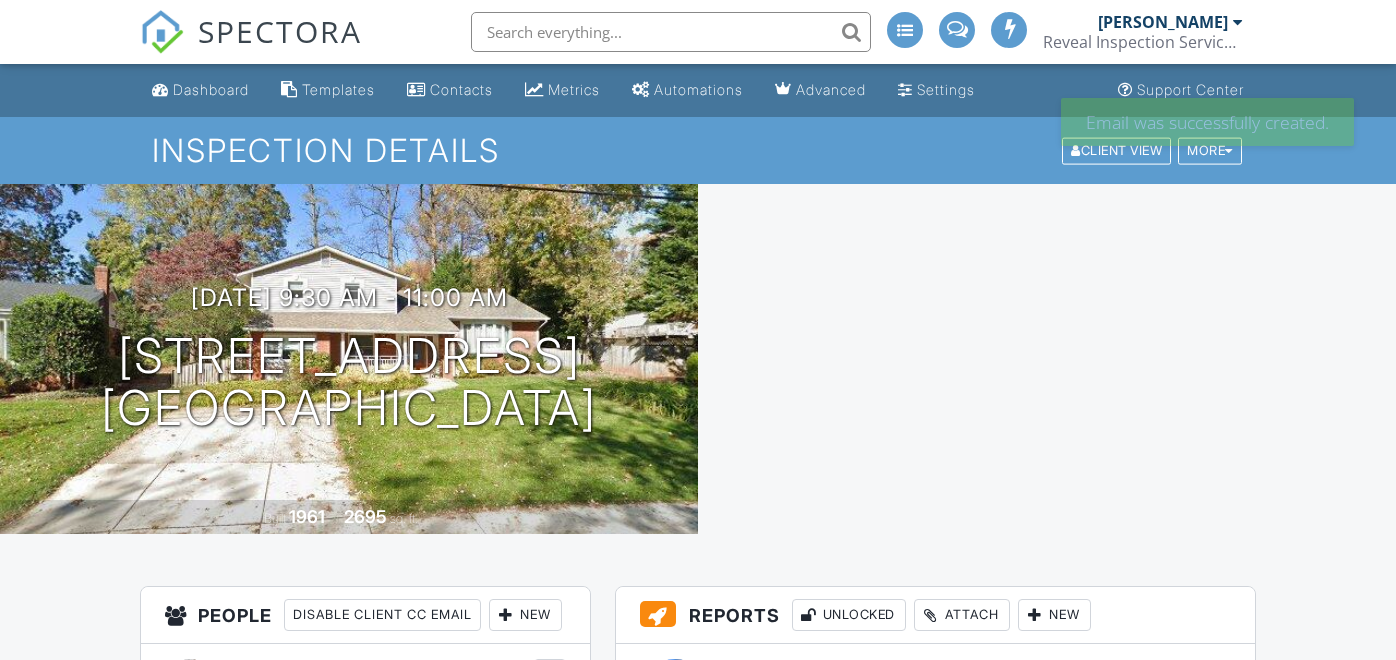 scroll, scrollTop: 0, scrollLeft: 0, axis: both 